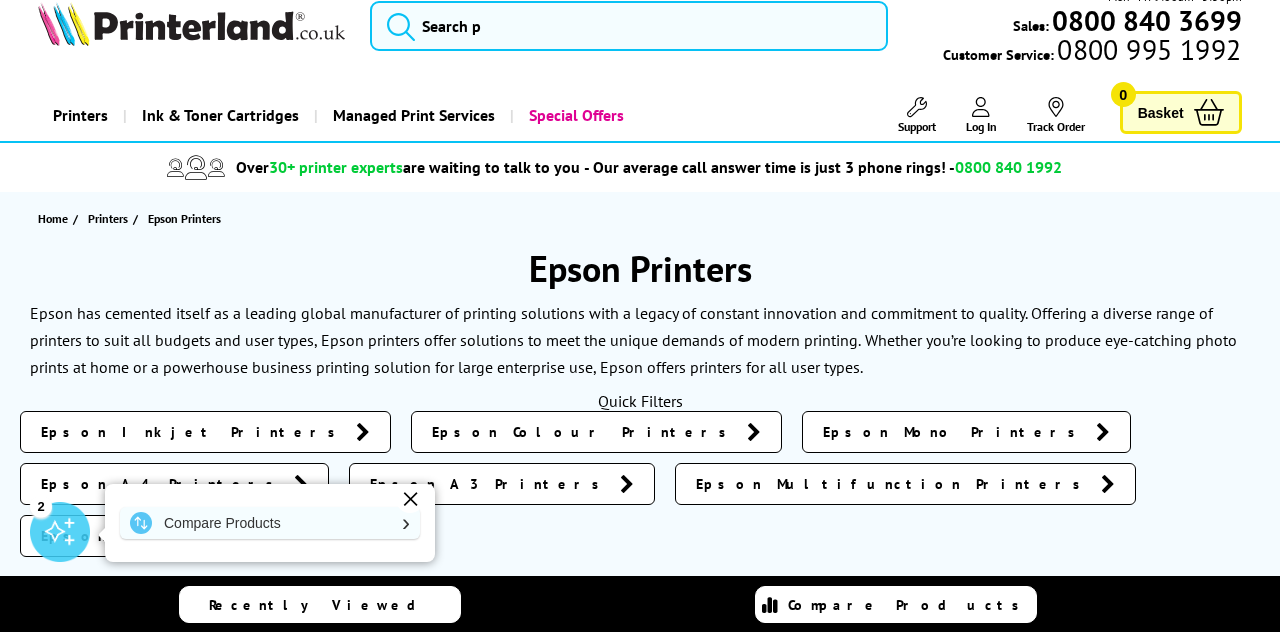 scroll, scrollTop: 157, scrollLeft: 0, axis: vertical 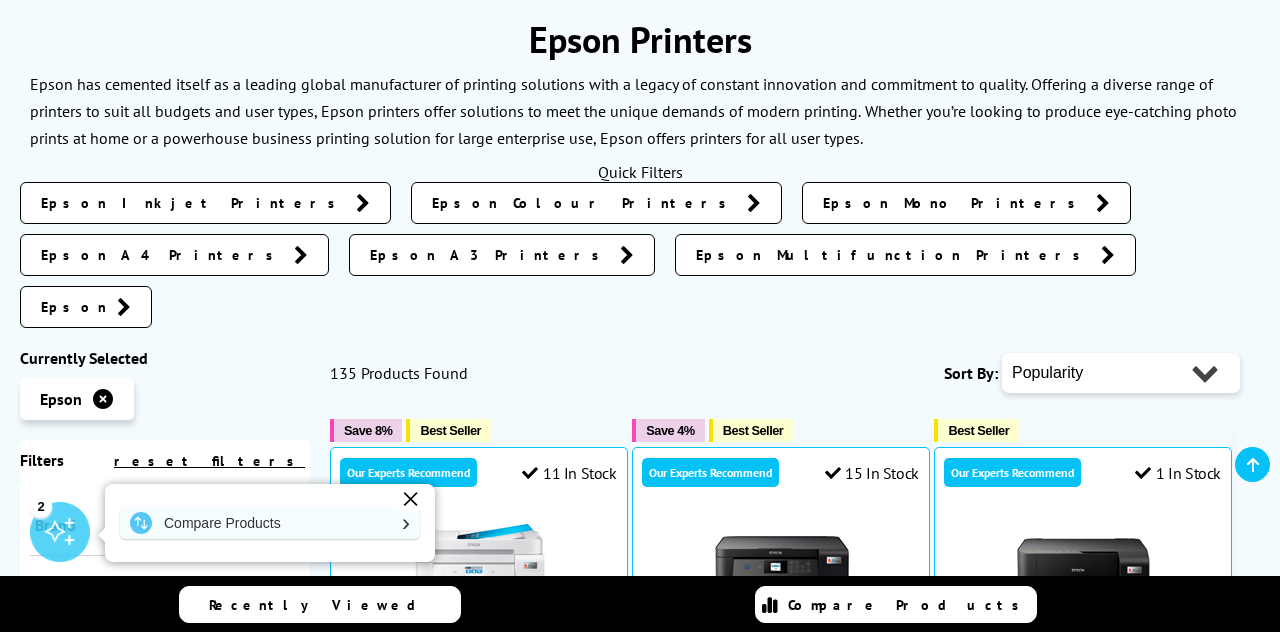 click on "Epson Multifunction Printers" at bounding box center [893, 255] 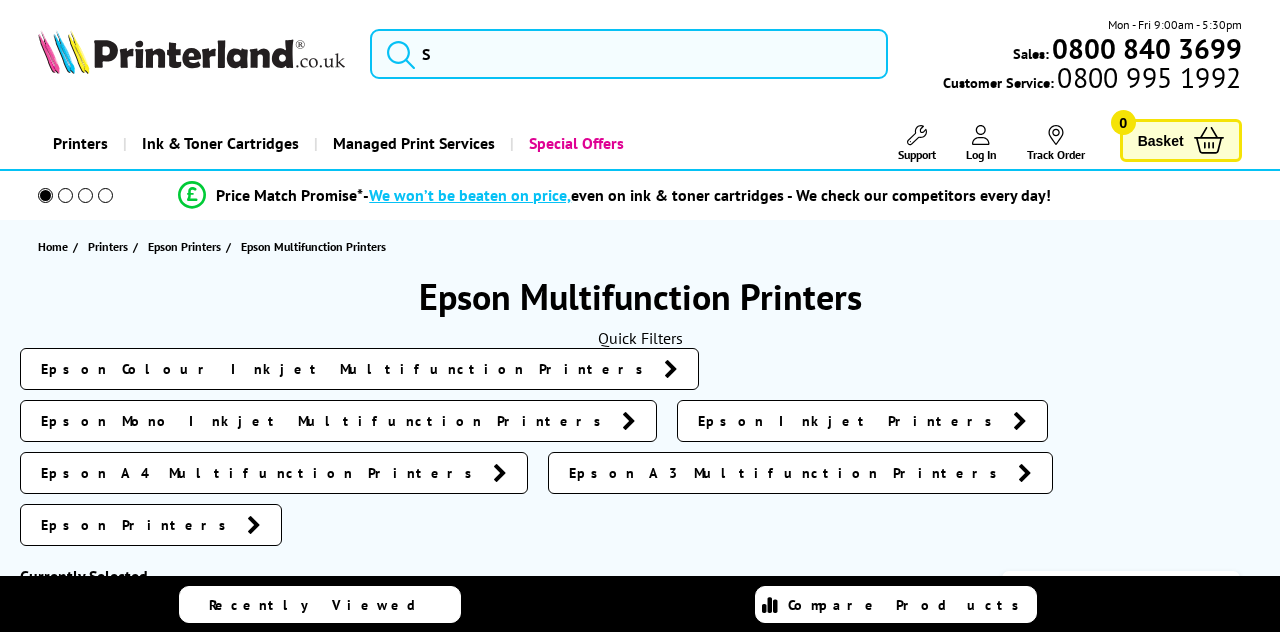 scroll, scrollTop: 0, scrollLeft: 0, axis: both 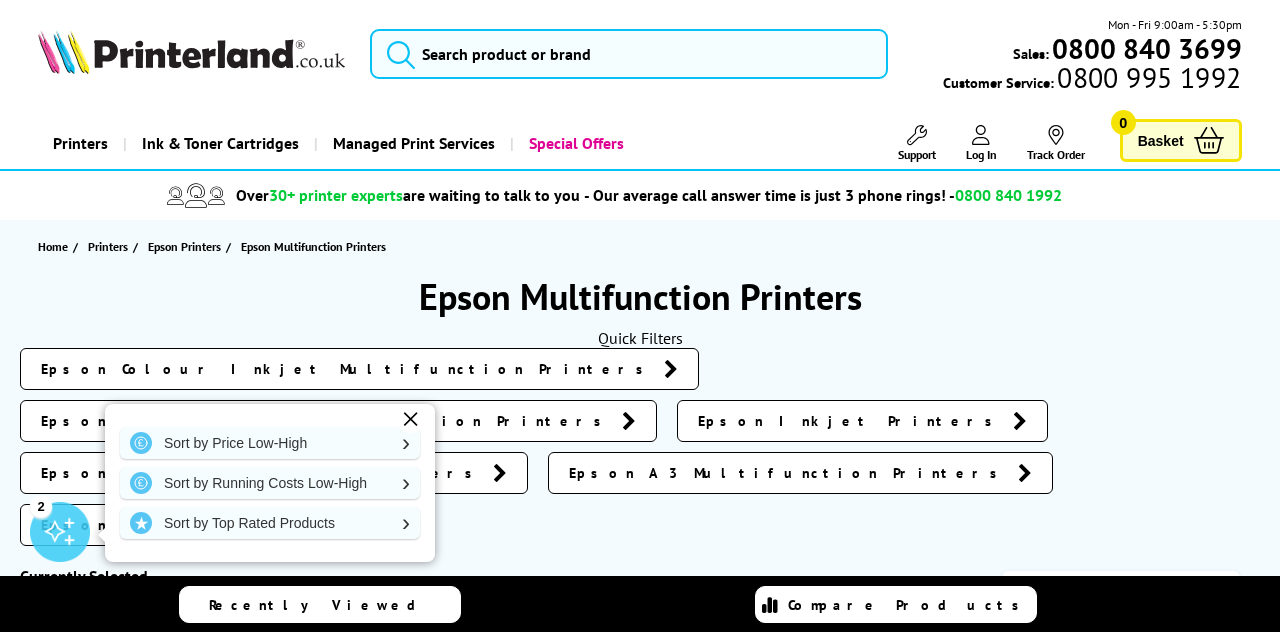 click on "Sort by Price Low-High" at bounding box center (270, 443) 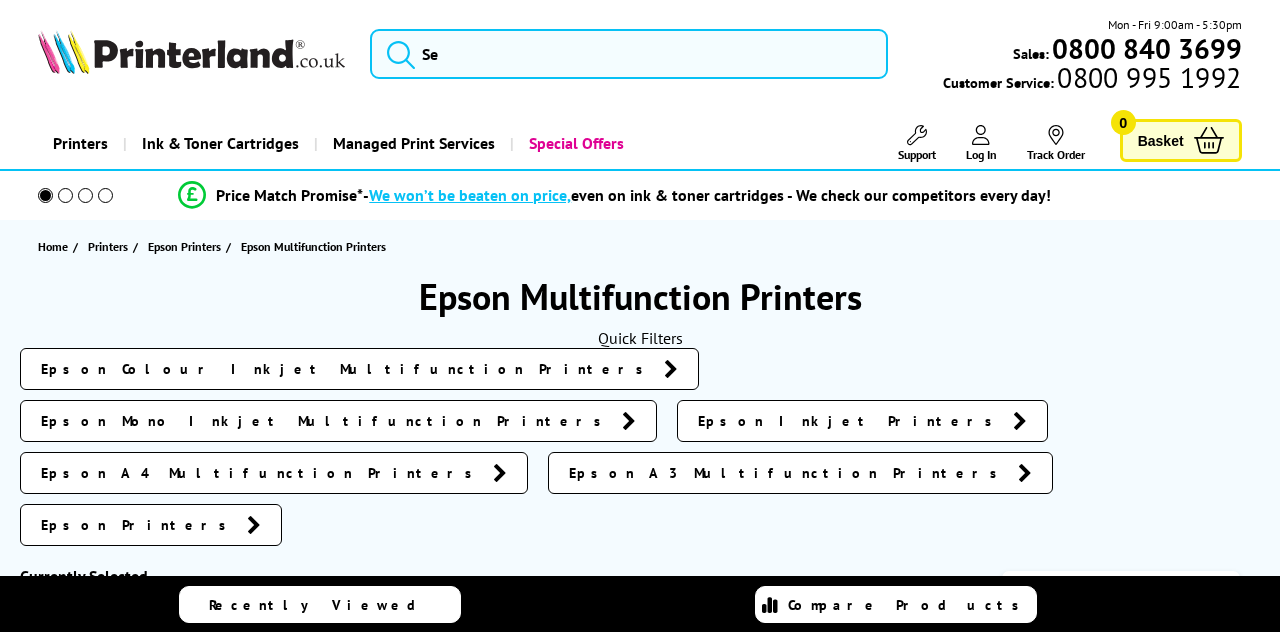 scroll, scrollTop: 0, scrollLeft: 0, axis: both 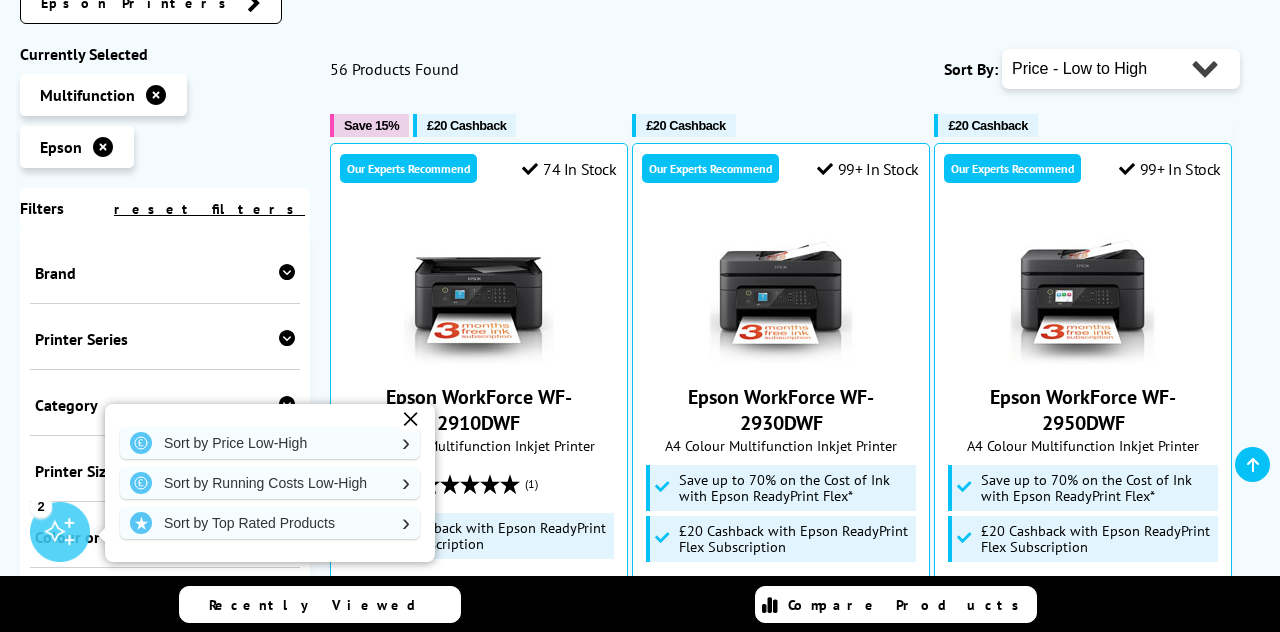 click on "✕" at bounding box center (410, 419) 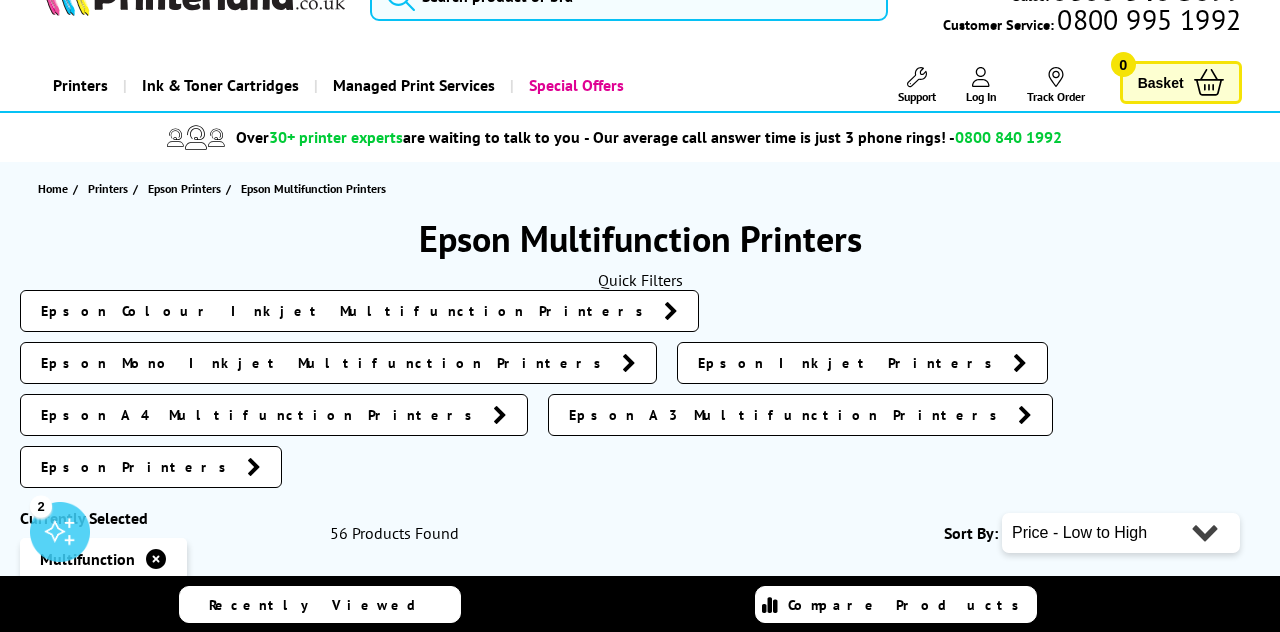 scroll, scrollTop: 0, scrollLeft: 0, axis: both 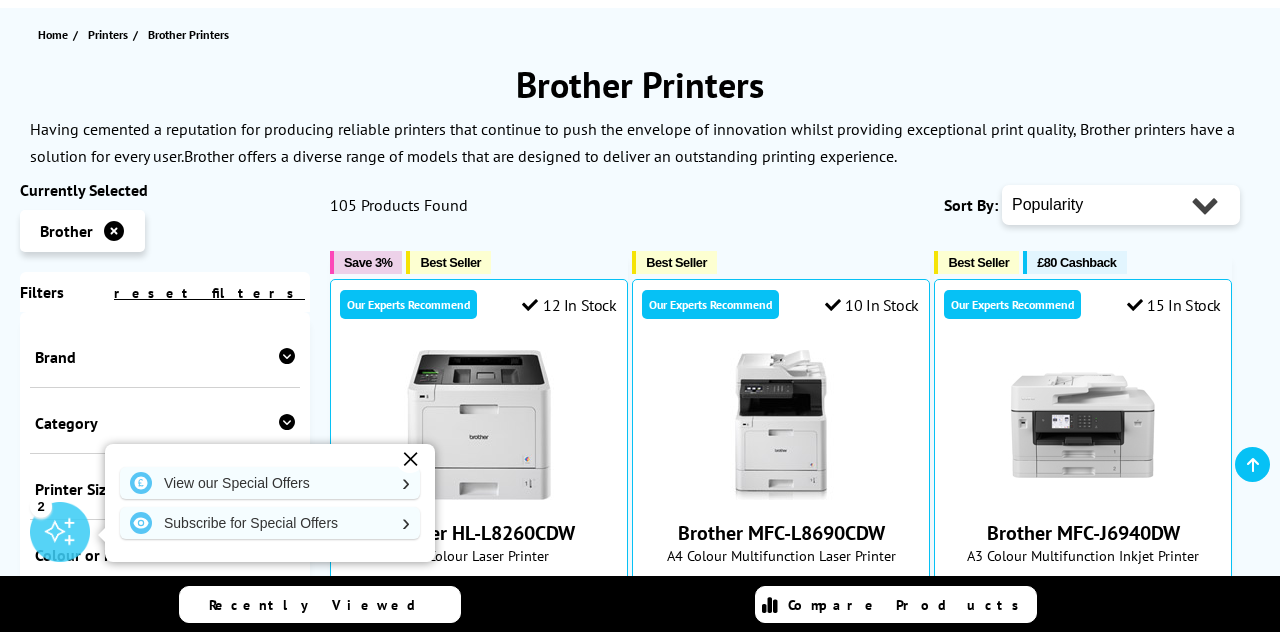 click on "✕" at bounding box center (410, 459) 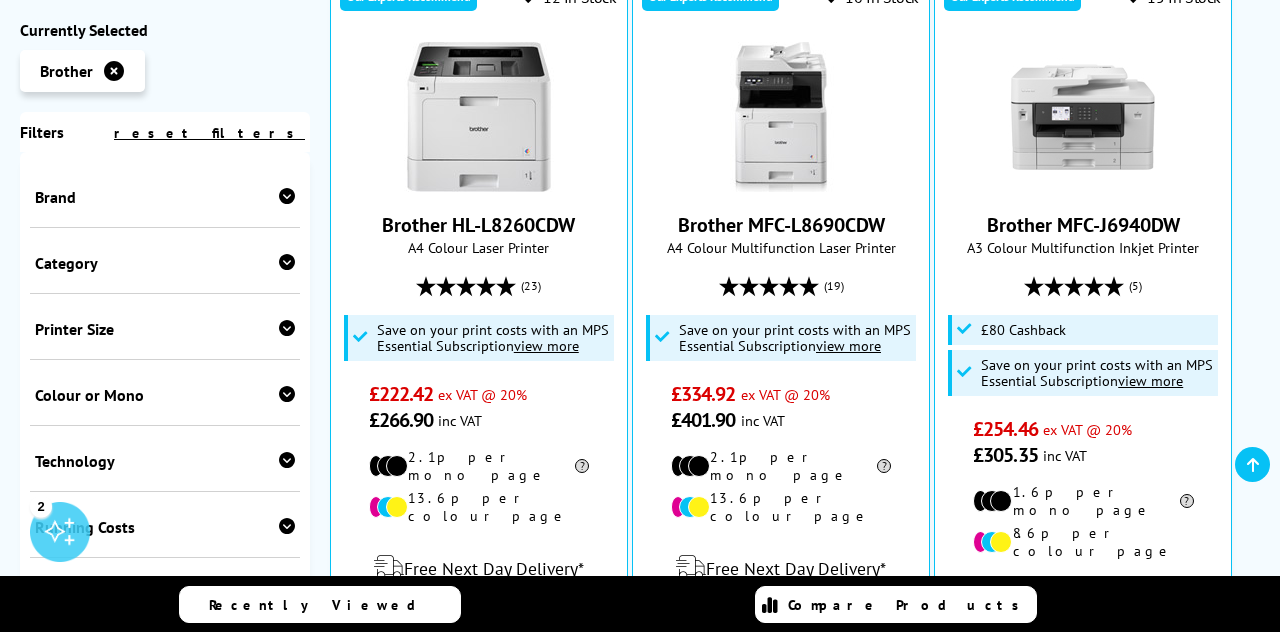 scroll, scrollTop: 0, scrollLeft: 0, axis: both 